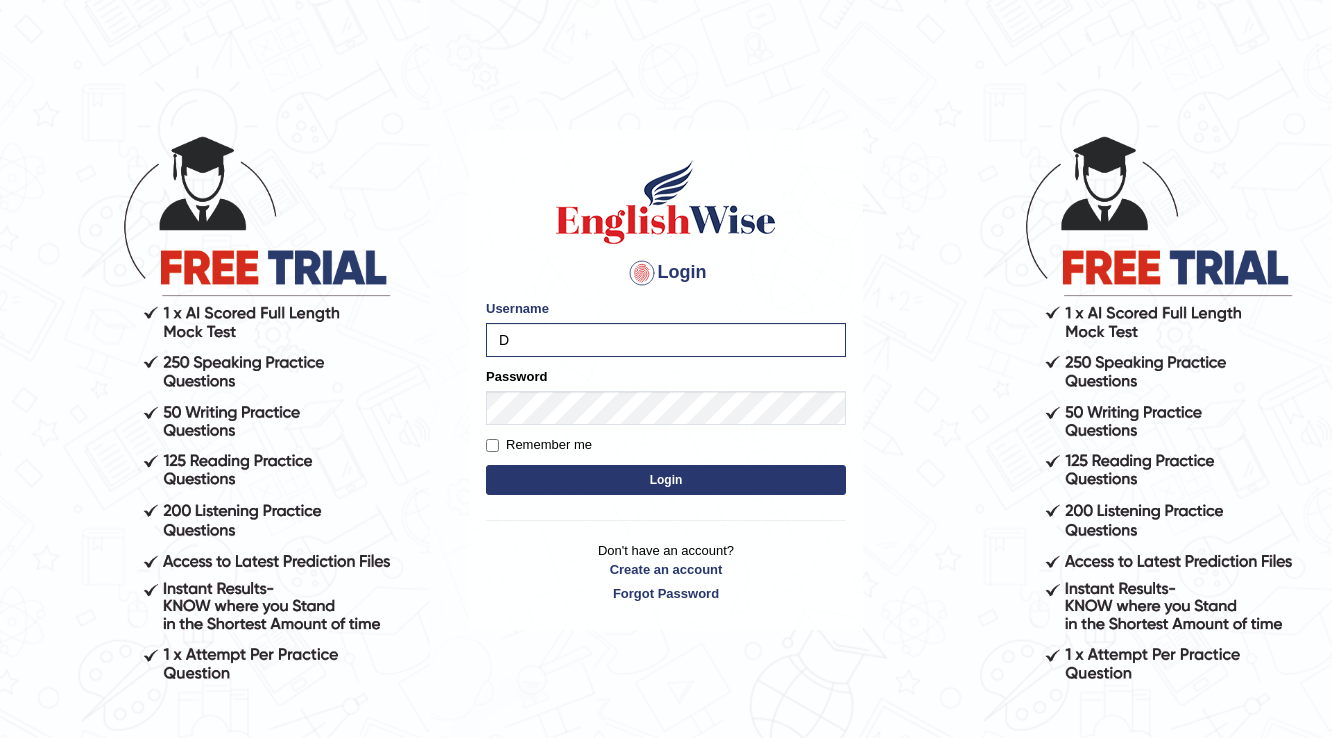 scroll, scrollTop: 0, scrollLeft: 0, axis: both 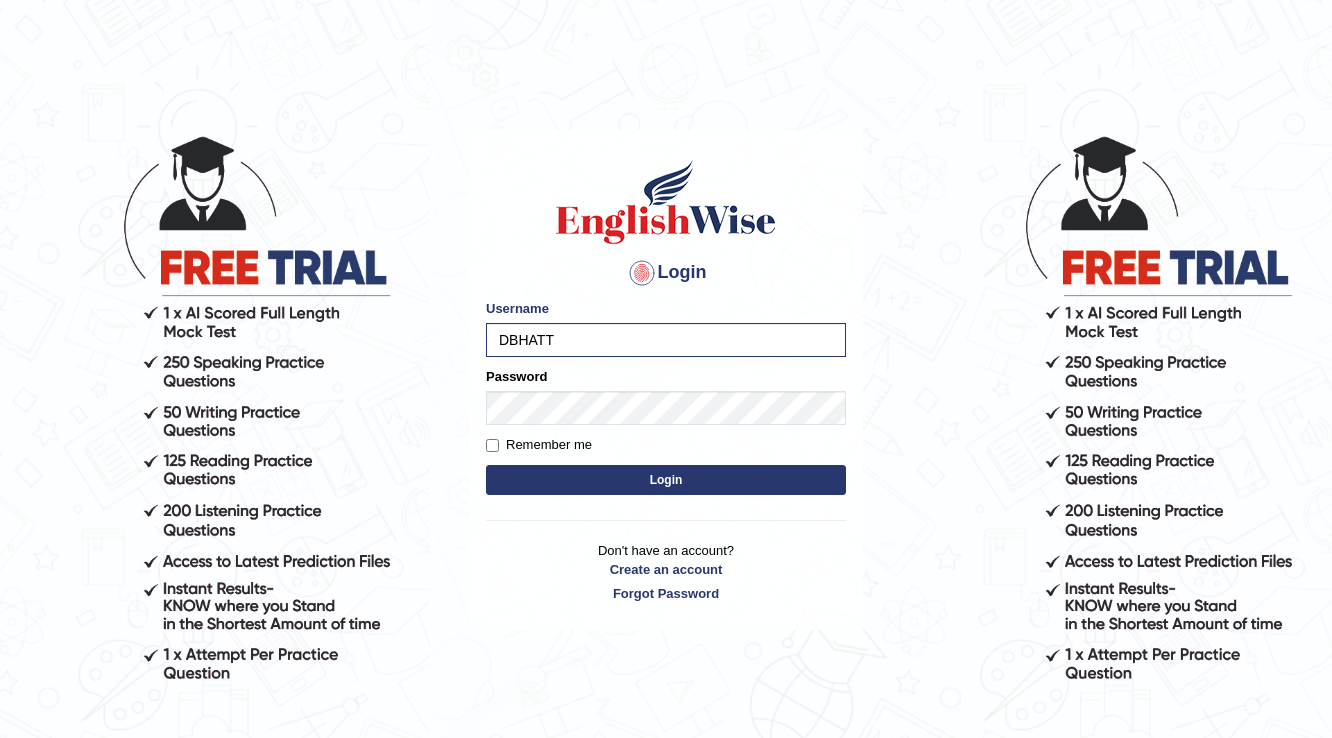 type on "DBHATT" 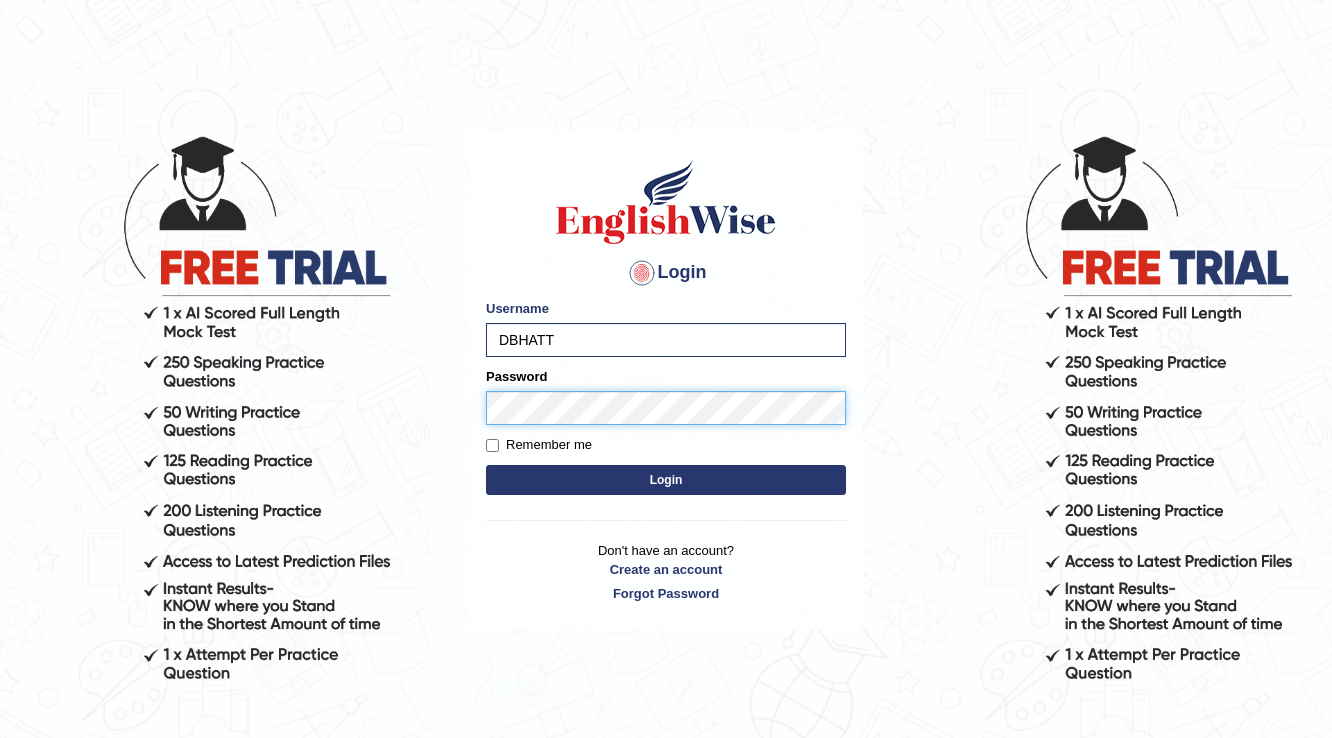click on "Login" at bounding box center (666, 480) 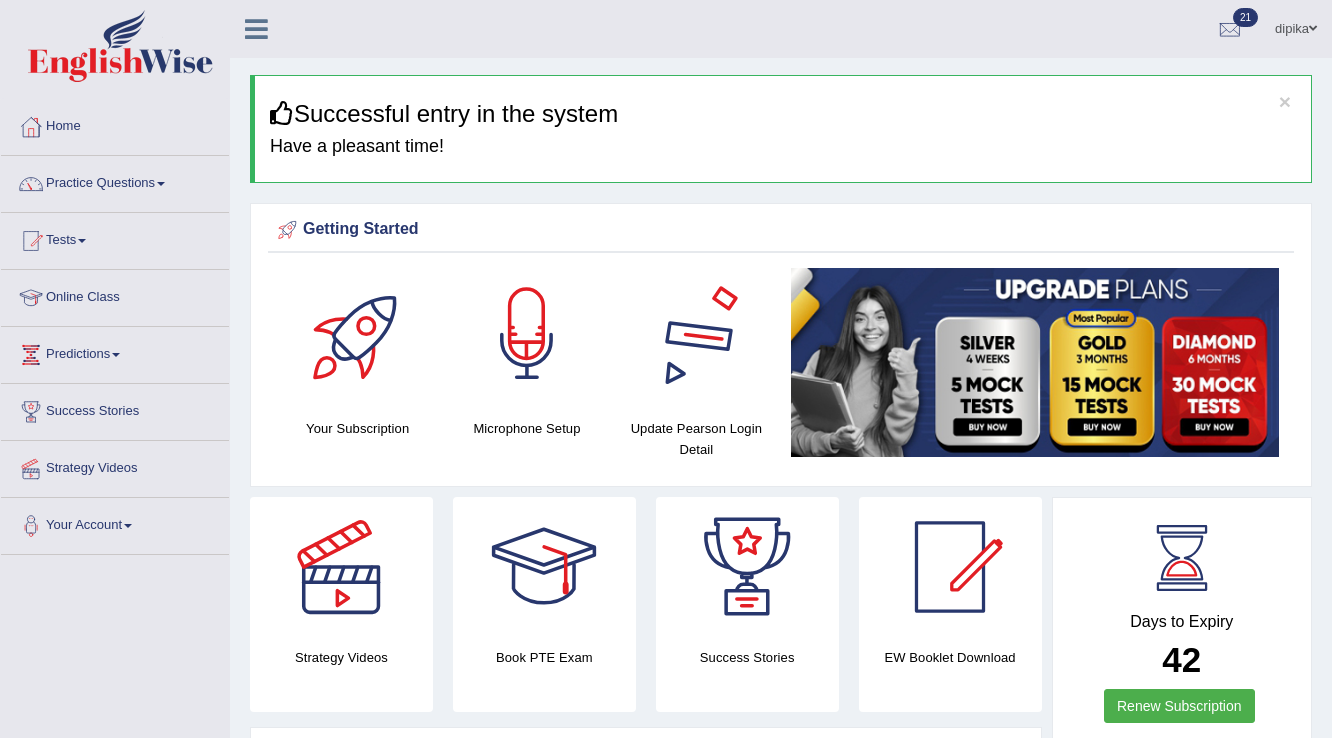 scroll, scrollTop: 0, scrollLeft: 0, axis: both 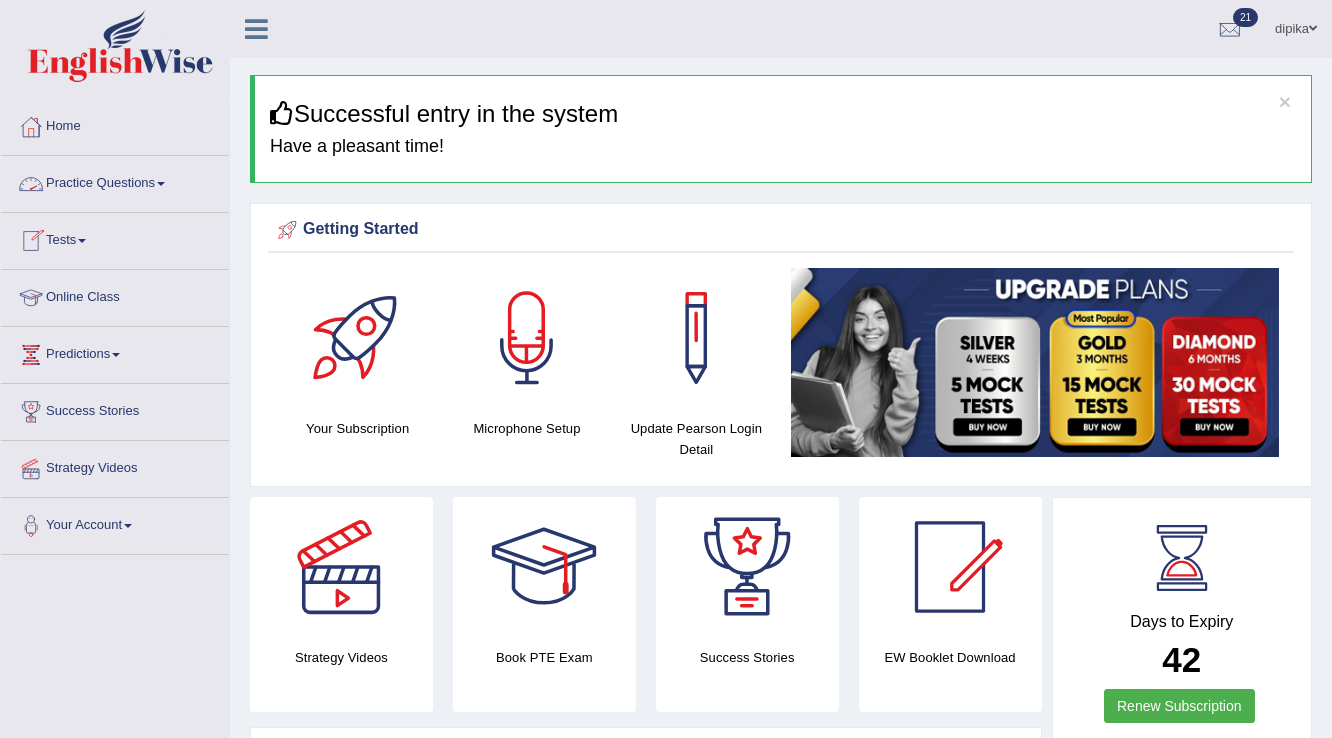 click on "Practice Questions" at bounding box center [115, 181] 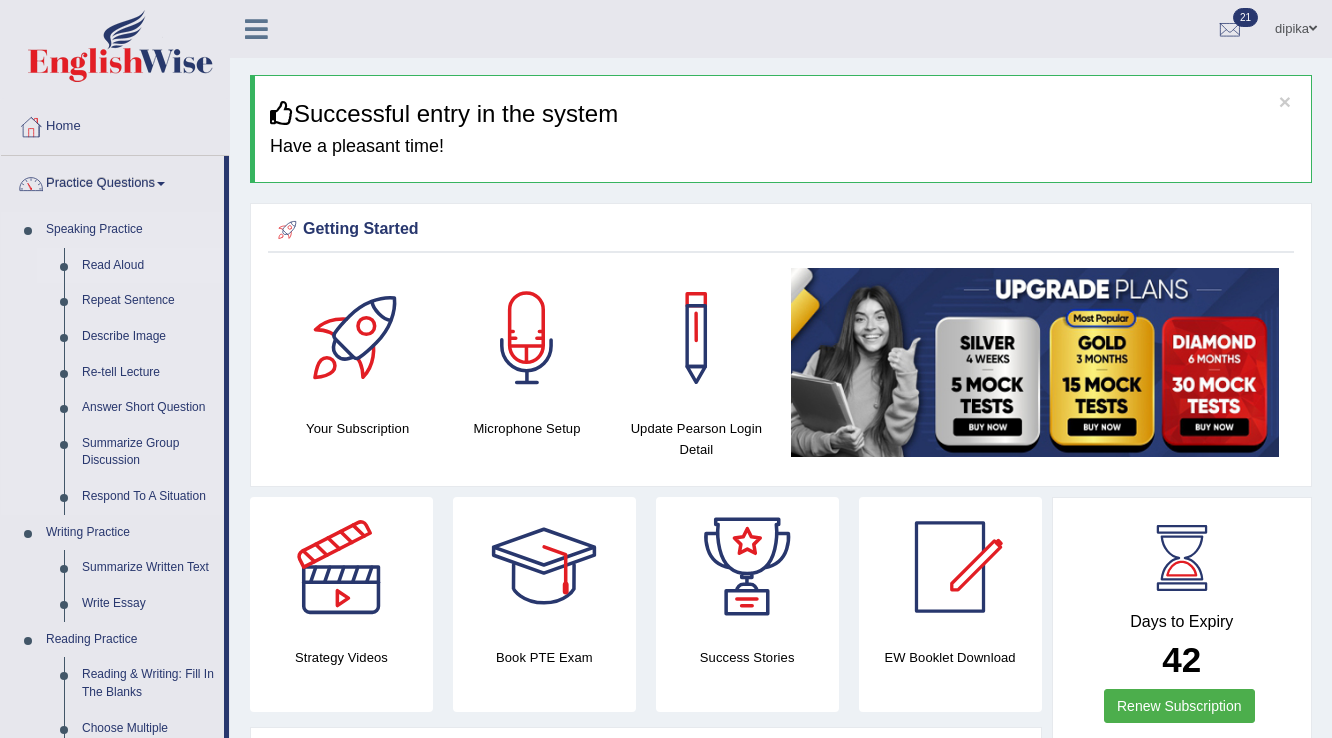 click on "Read Aloud" at bounding box center (148, 266) 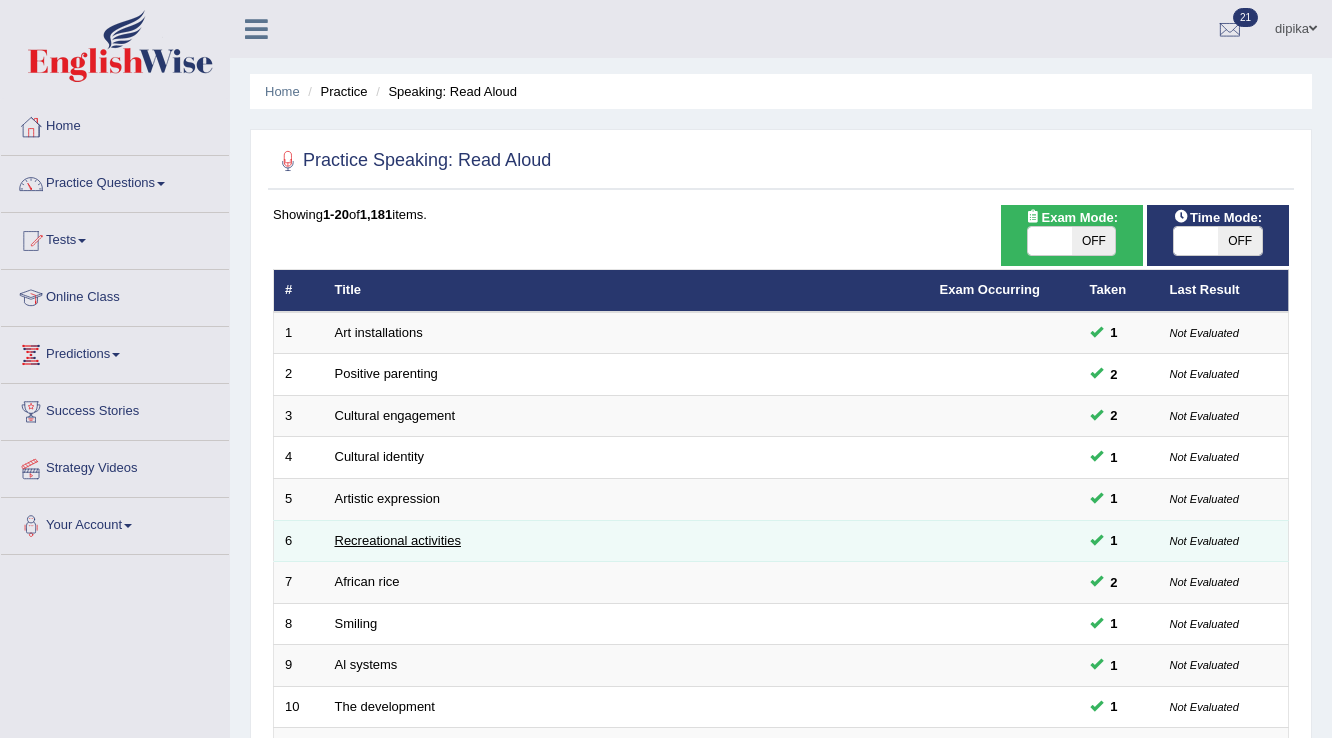 scroll, scrollTop: 0, scrollLeft: 0, axis: both 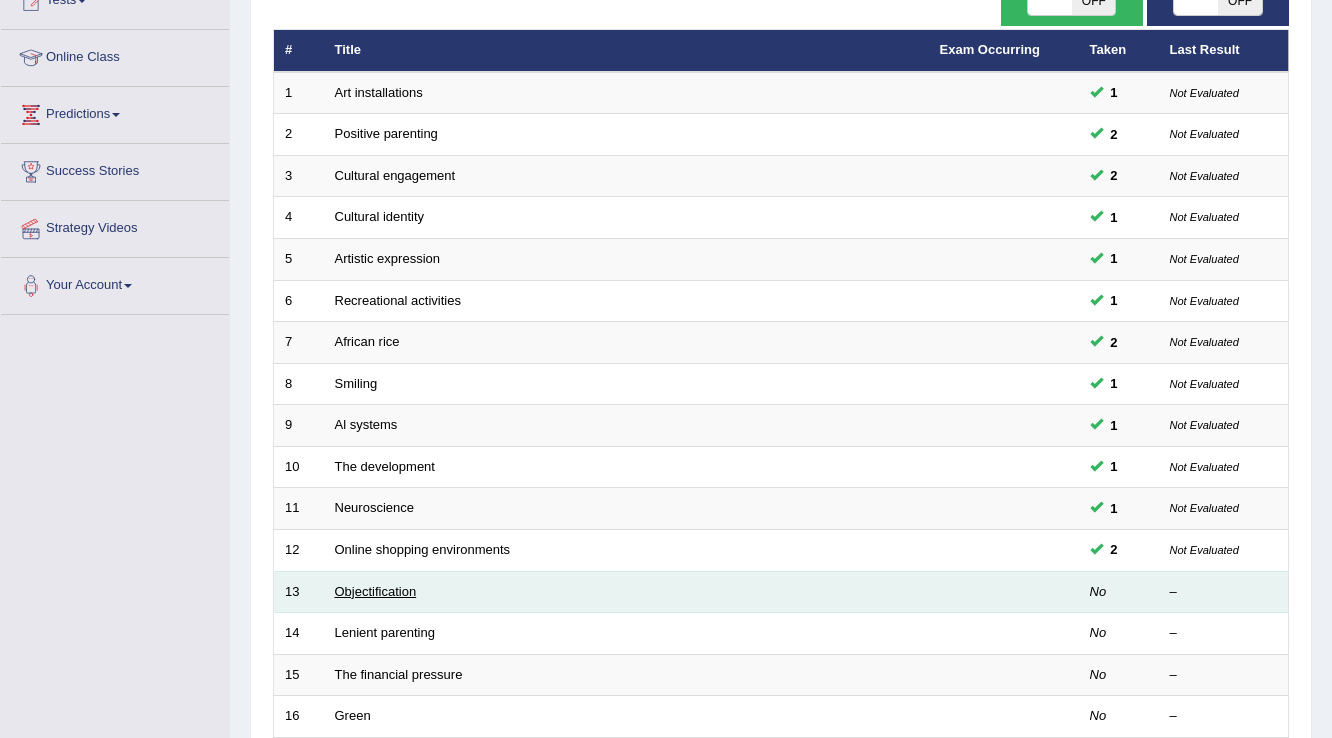 click on "Objectification" at bounding box center (376, 591) 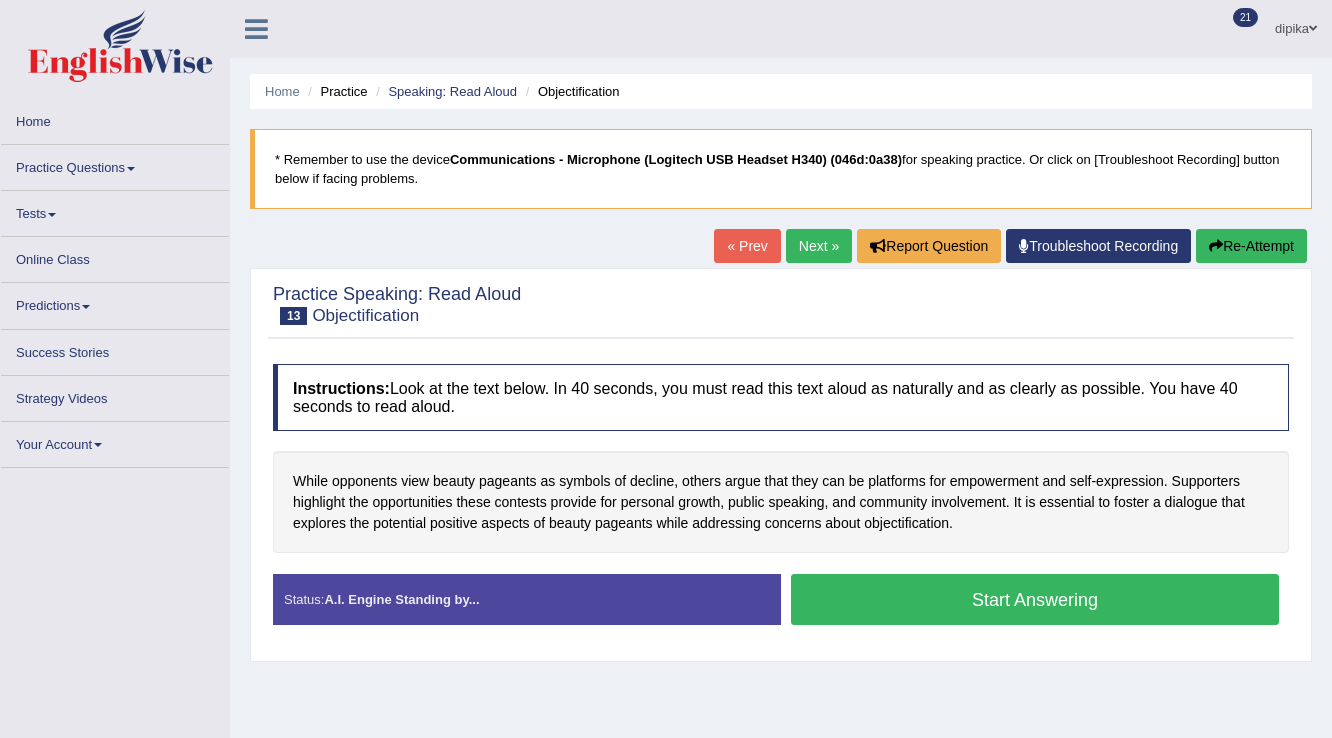 scroll, scrollTop: 0, scrollLeft: 0, axis: both 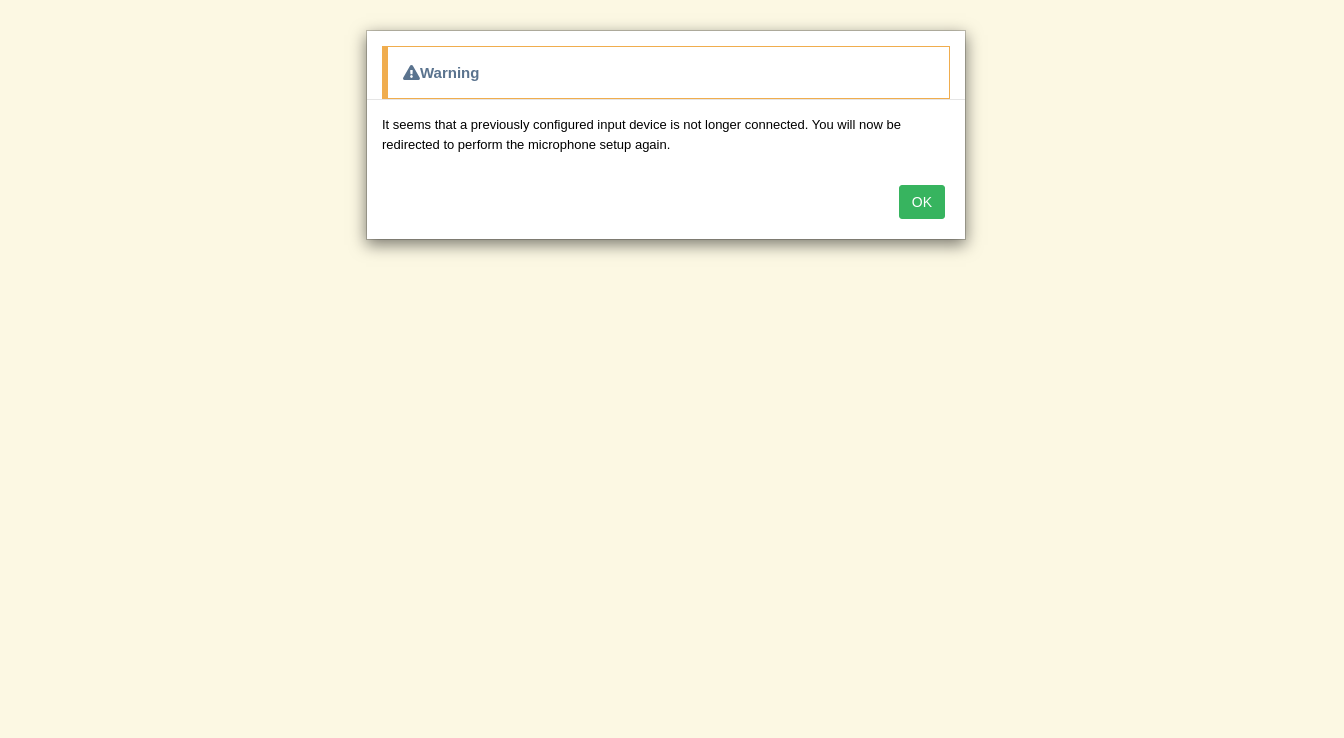click on "OK" at bounding box center (666, 204) 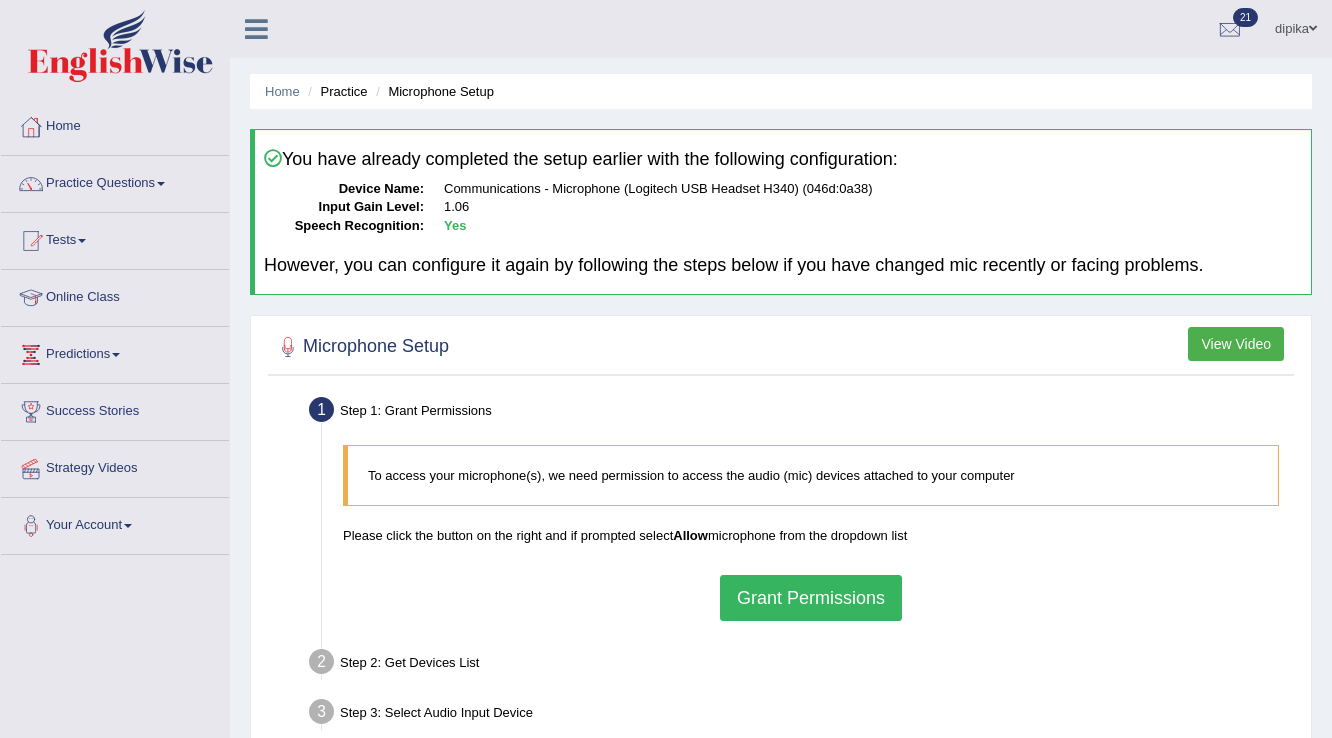 scroll, scrollTop: 0, scrollLeft: 0, axis: both 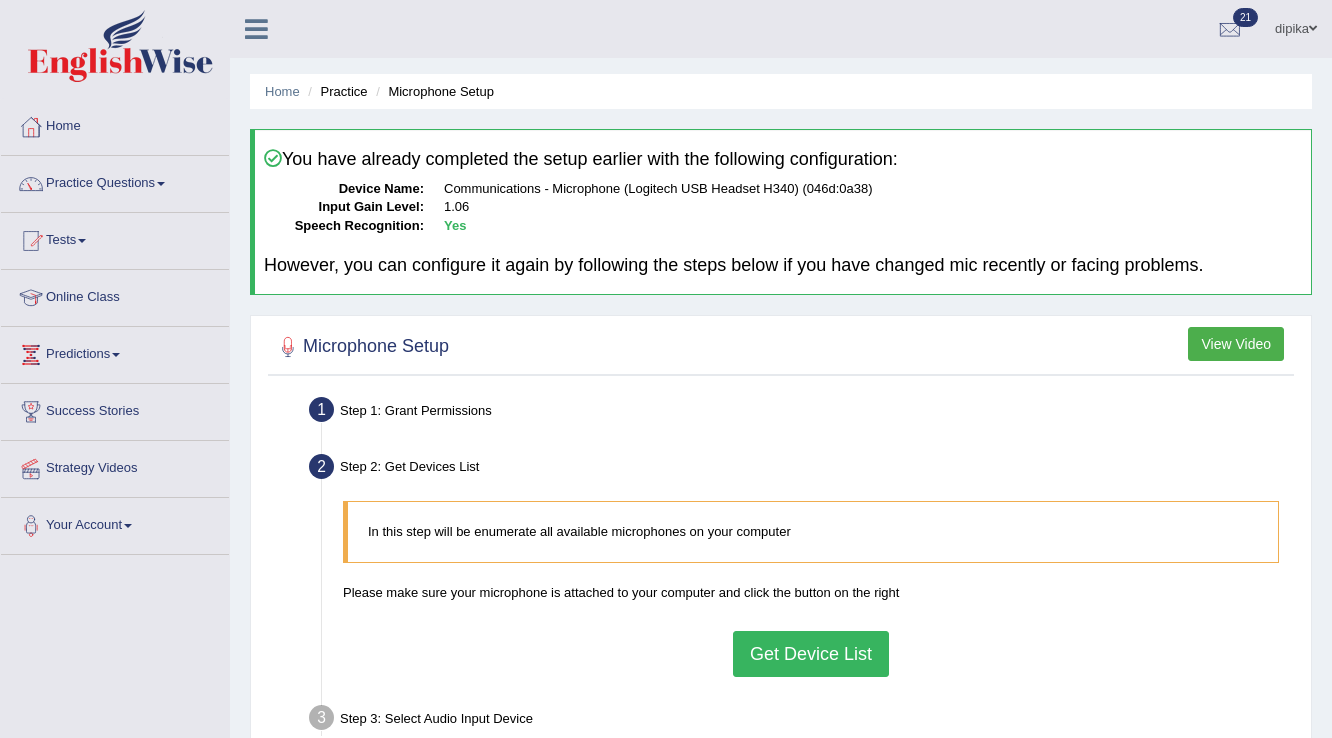 click on "Get Device List" at bounding box center [811, 654] 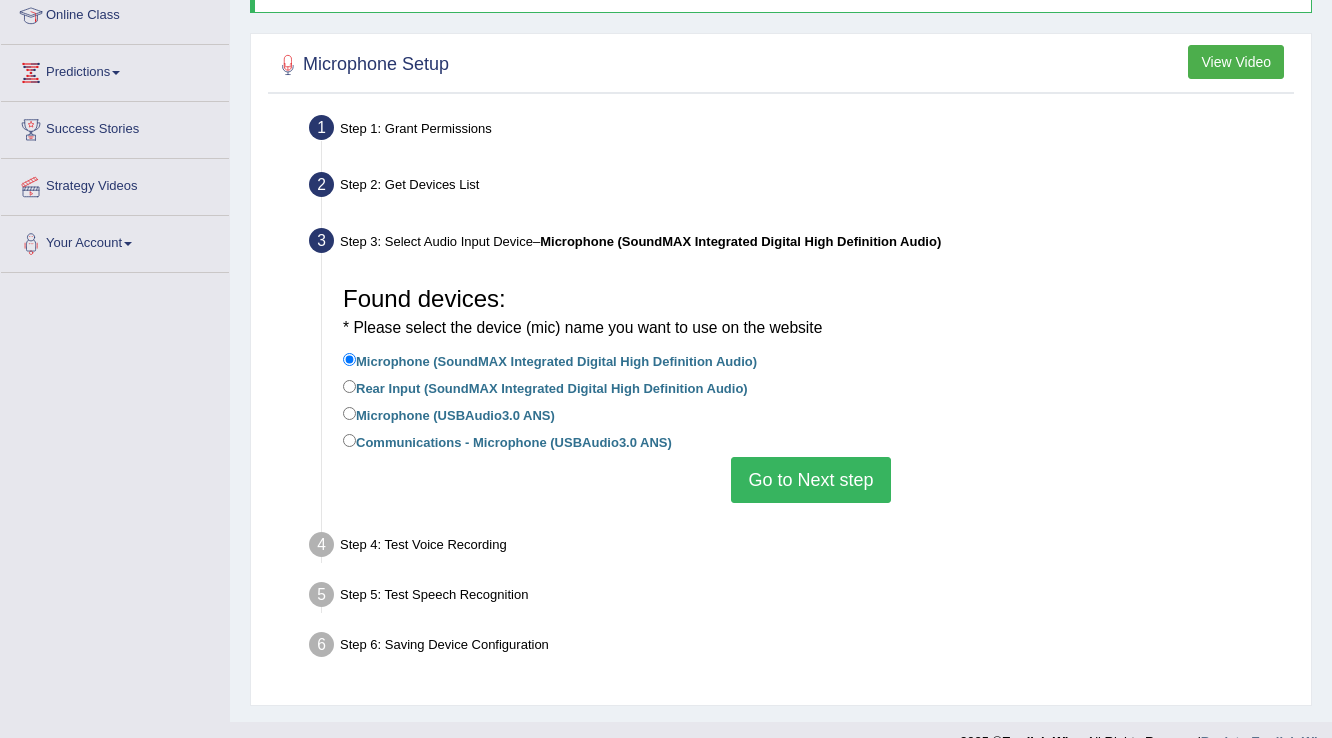 scroll, scrollTop: 314, scrollLeft: 0, axis: vertical 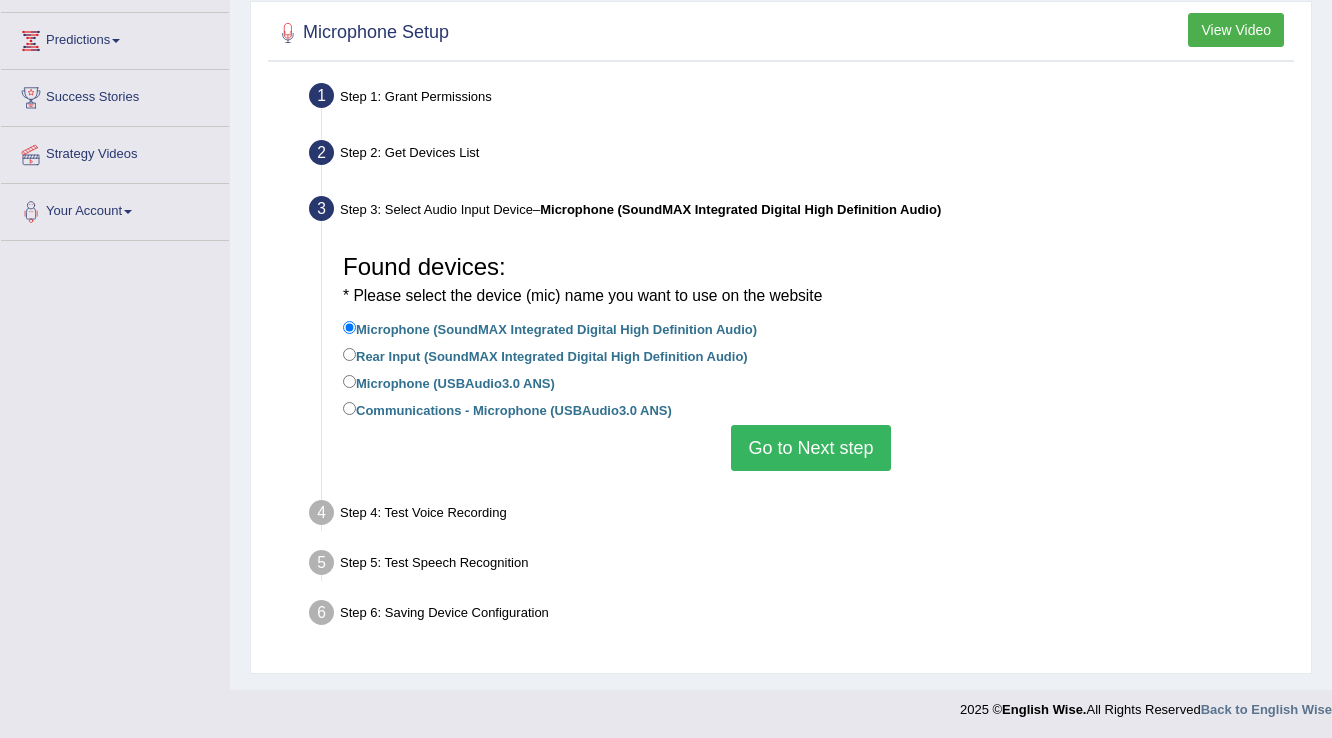 click on "Go to Next step" at bounding box center (810, 448) 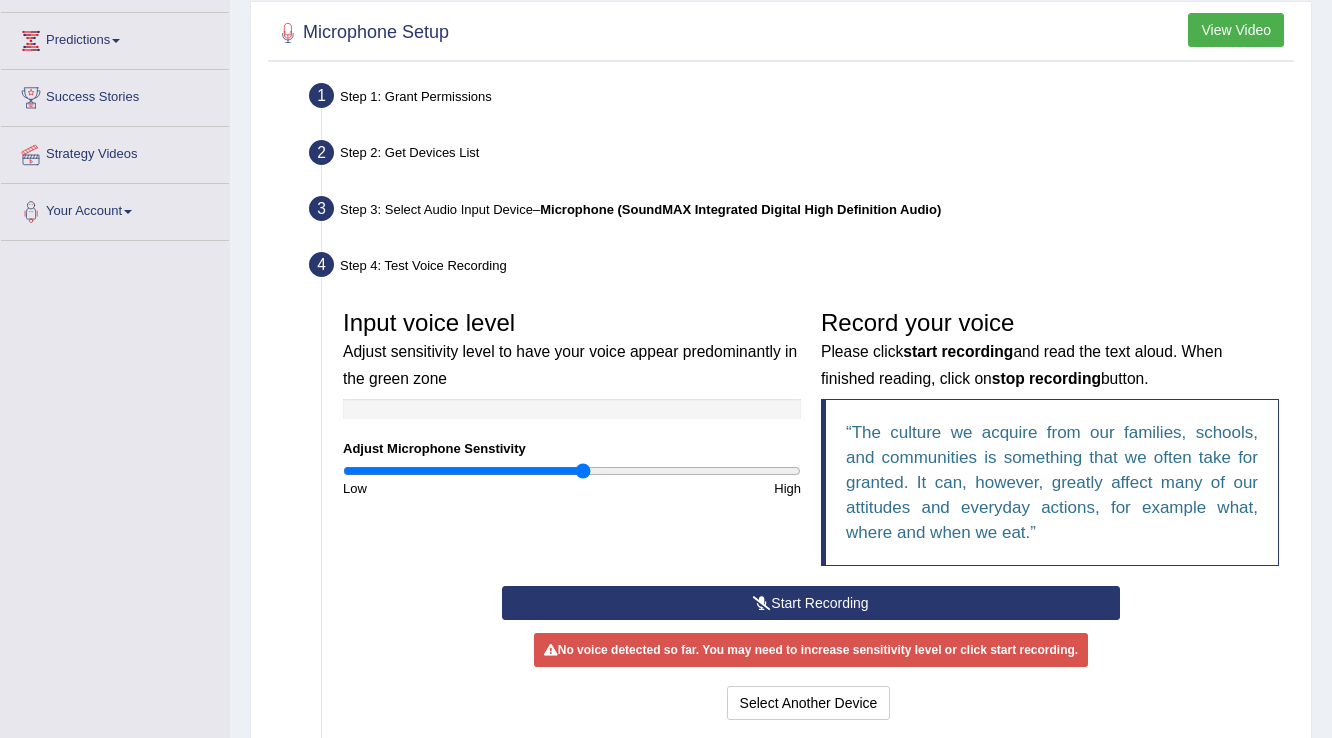 click at bounding box center (762, 603) 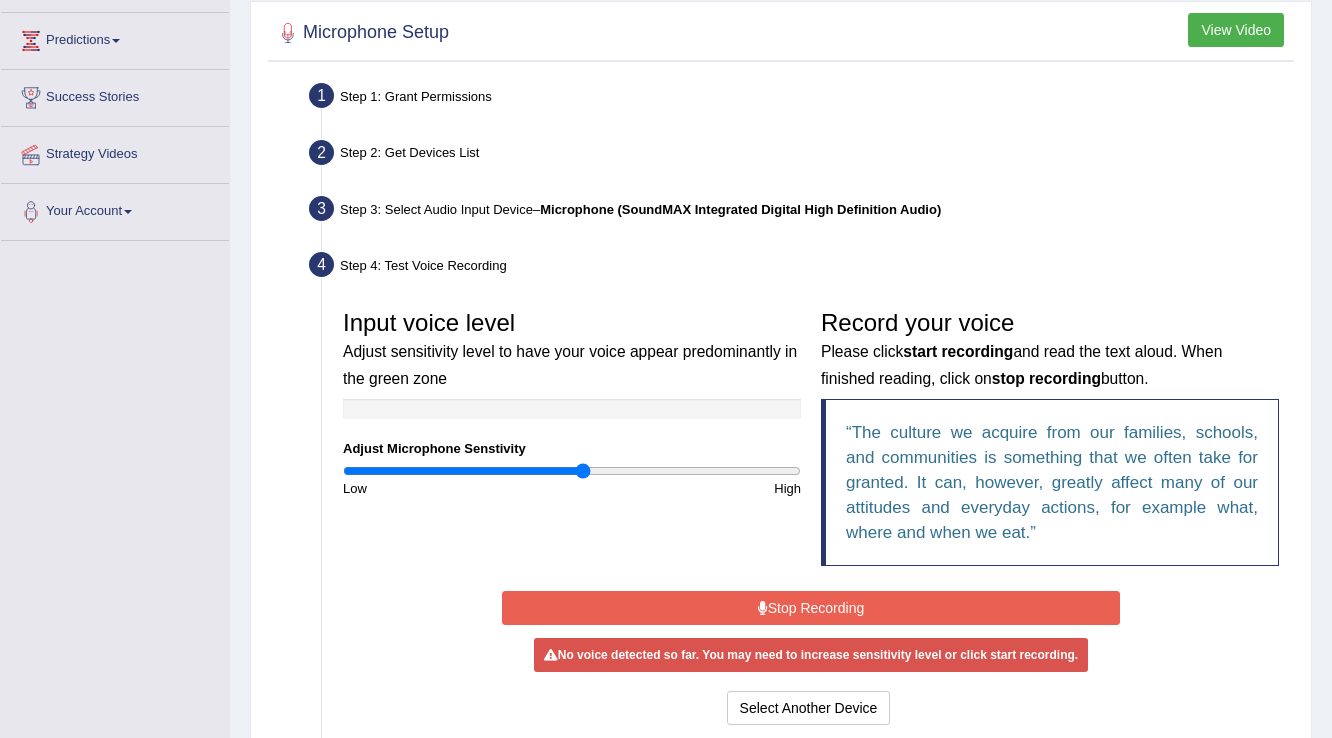 click on "Stop Recording" at bounding box center [810, 608] 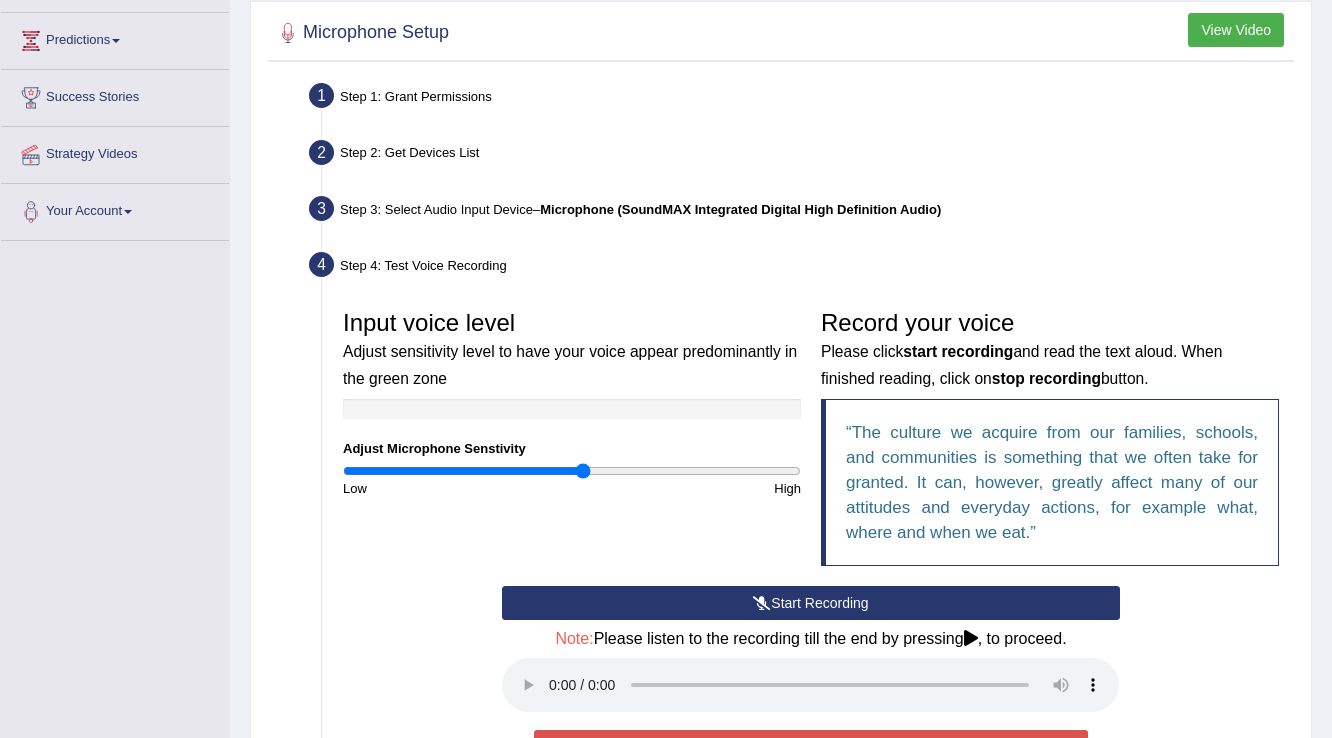 click at bounding box center [762, 603] 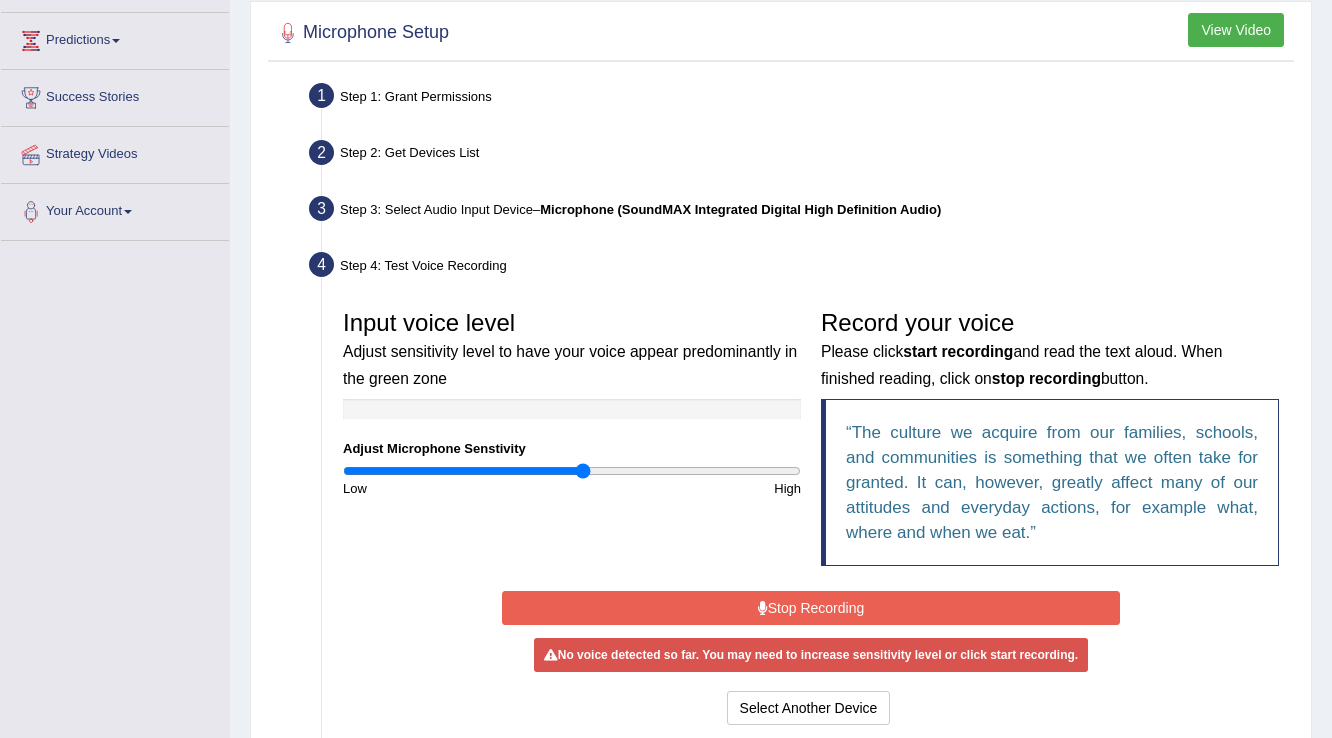 click on "No voice detected so far. You may need to increase sensitivity level or click start recording." at bounding box center (811, 655) 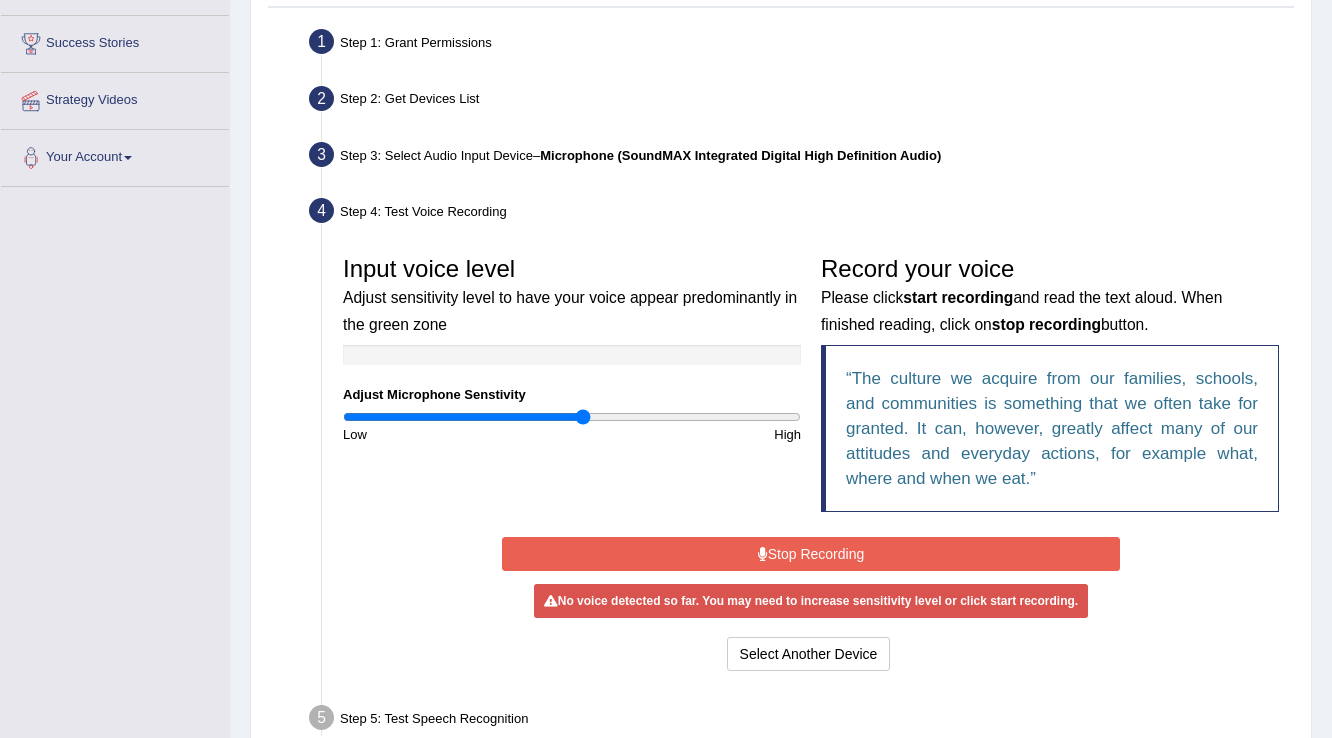 scroll, scrollTop: 521, scrollLeft: 0, axis: vertical 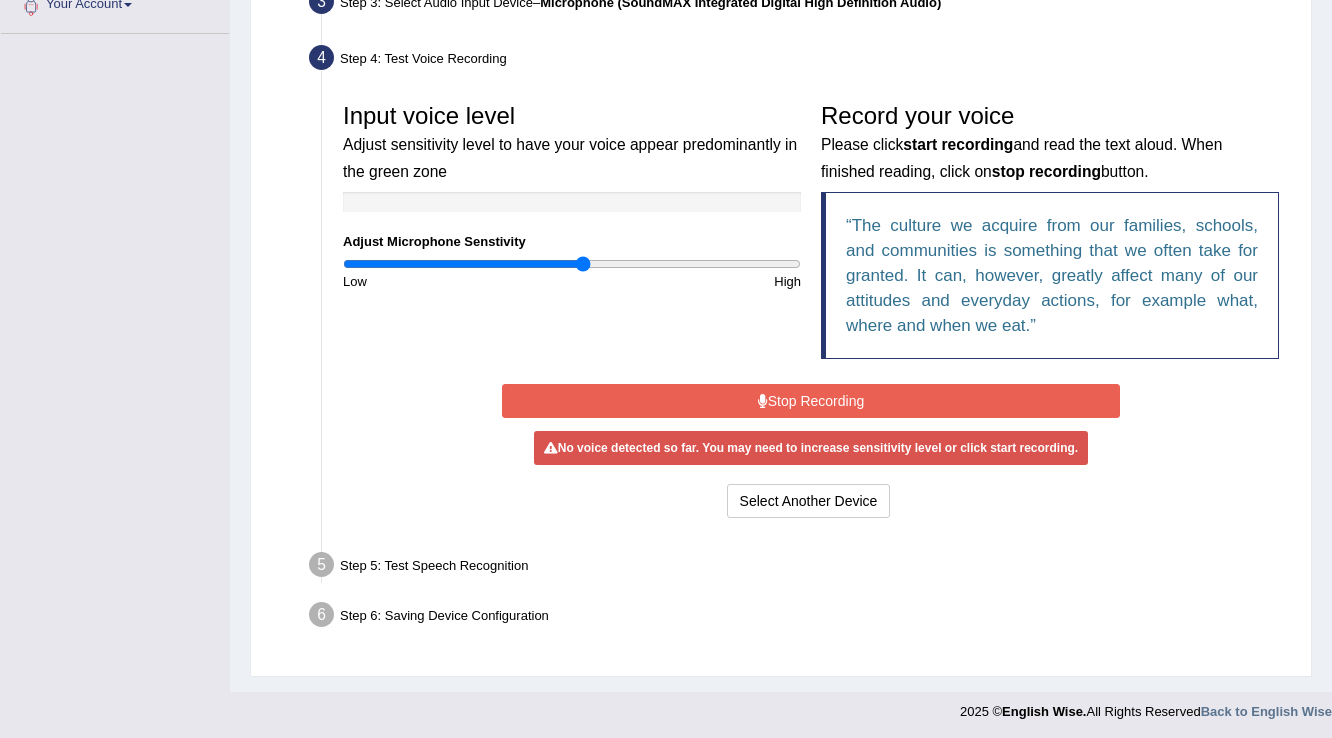 click on "Start Recording    Stop Recording   Note:  Please listen to the recording till the end by pressing  , to proceed.       No voice detected so far. You may need to increase sensitivity level or click start recording.     Voice level is too low yet. Please increase the sensitivity level from the bar on the left.     Your voice is strong enough for our A.I. to detect    Voice level is too high. Please reduce the sensitivity level from the bar on the left.     Select Another Device   Voice is ok. Go to Next step" at bounding box center [810, 451] 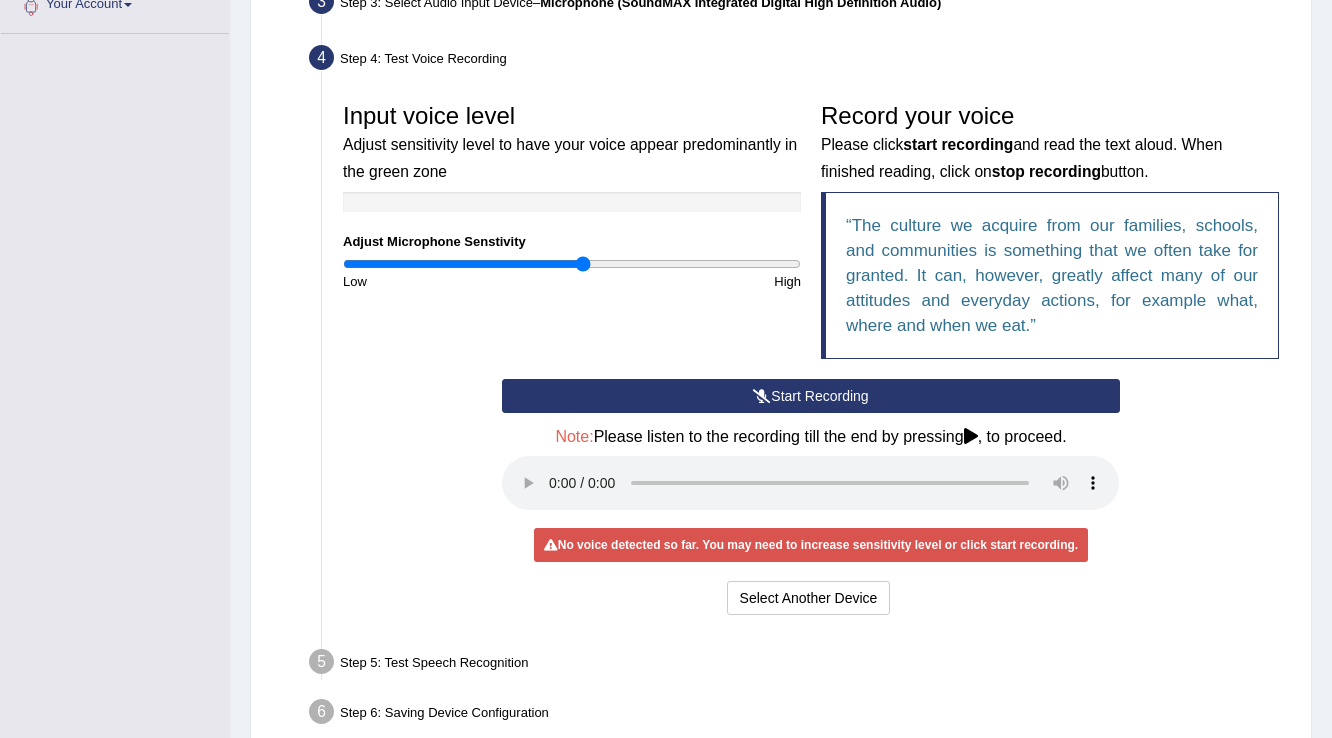 scroll, scrollTop: 201, scrollLeft: 0, axis: vertical 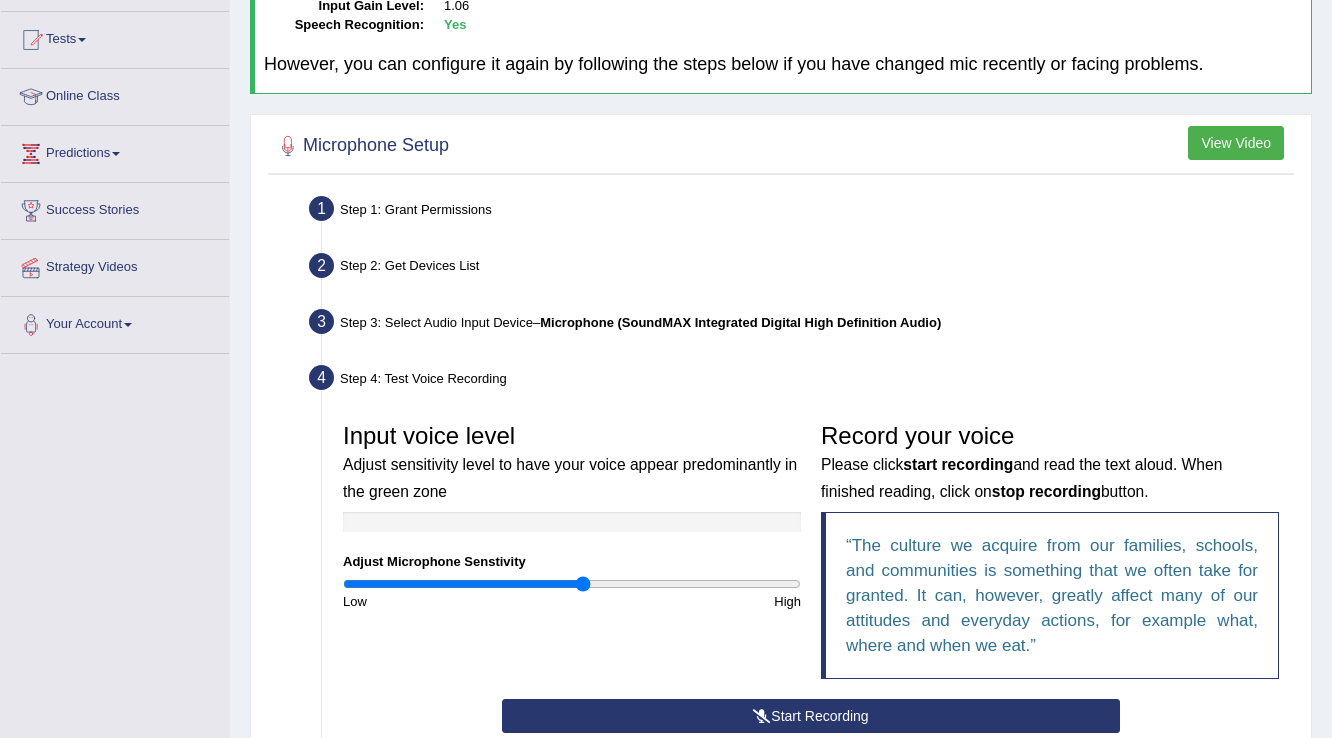 click on "Start Recording" at bounding box center [810, 716] 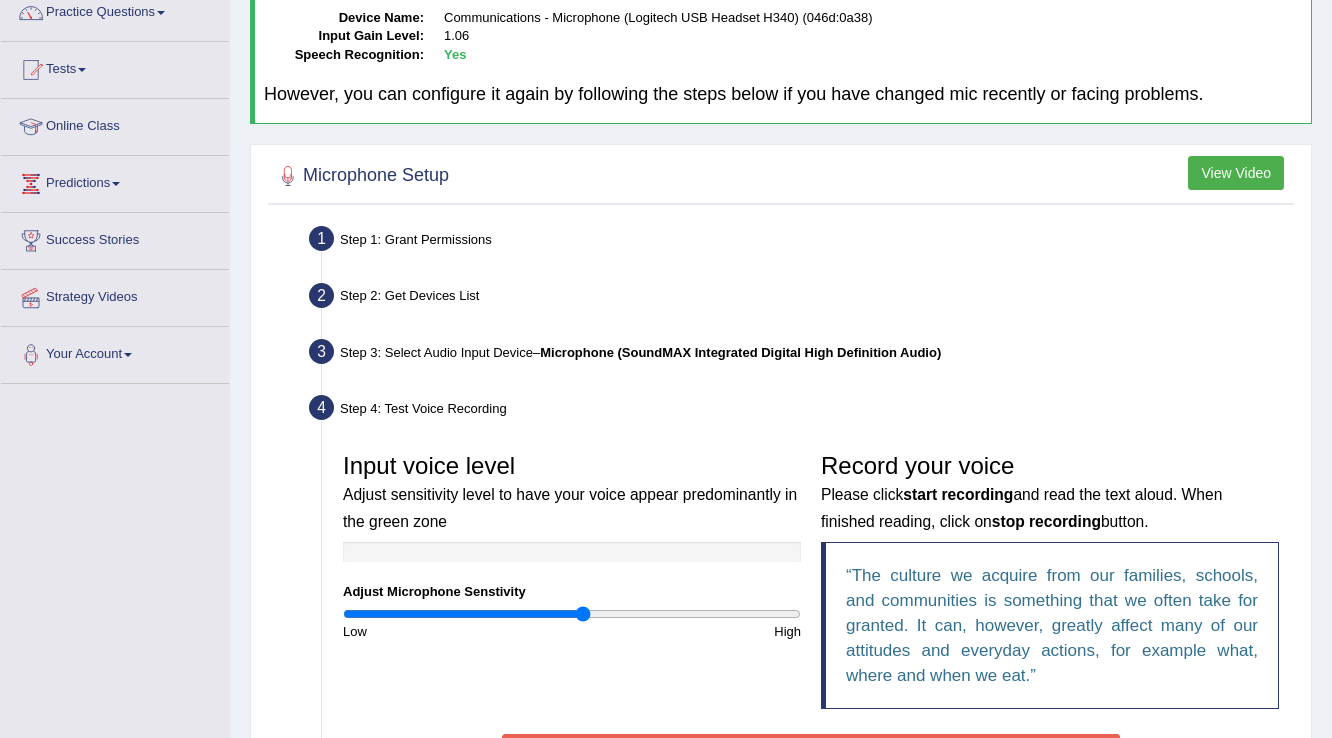 scroll, scrollTop: 361, scrollLeft: 0, axis: vertical 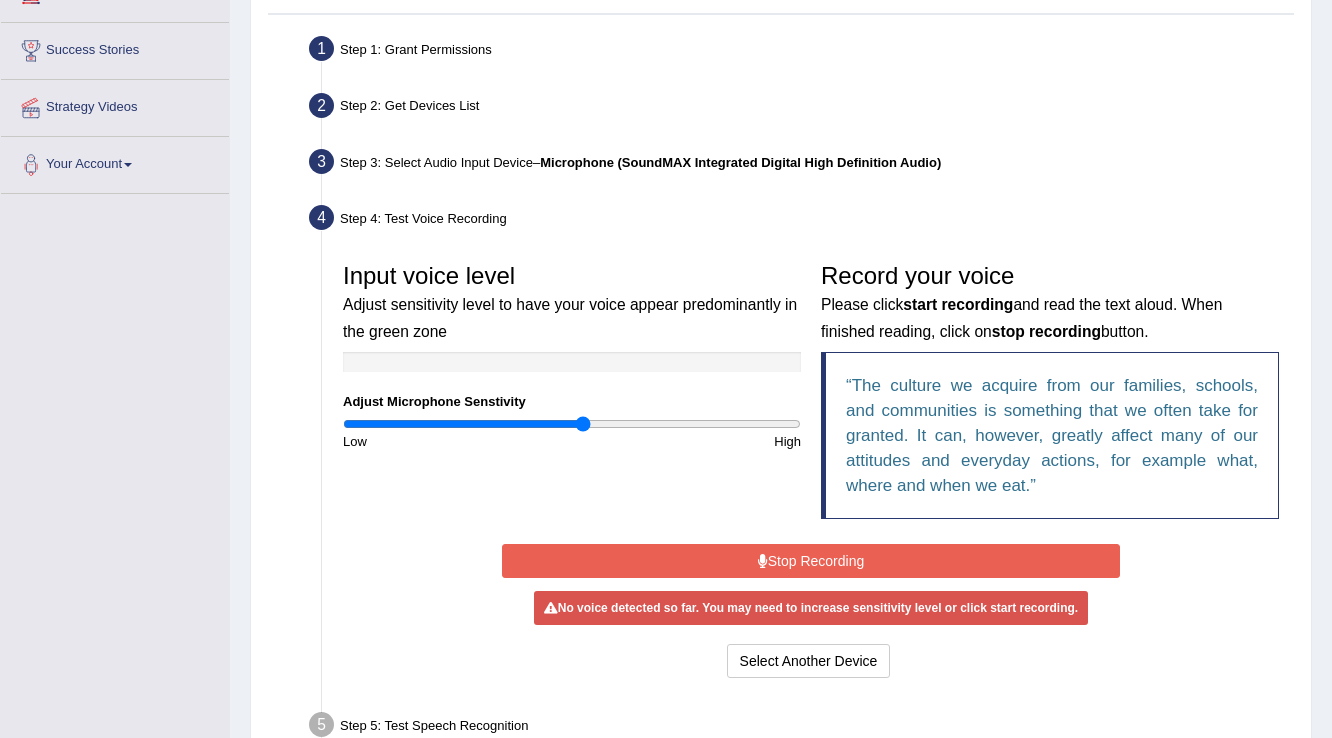click on "No voice detected so far. You may need to increase sensitivity level or click start recording." at bounding box center [811, 608] 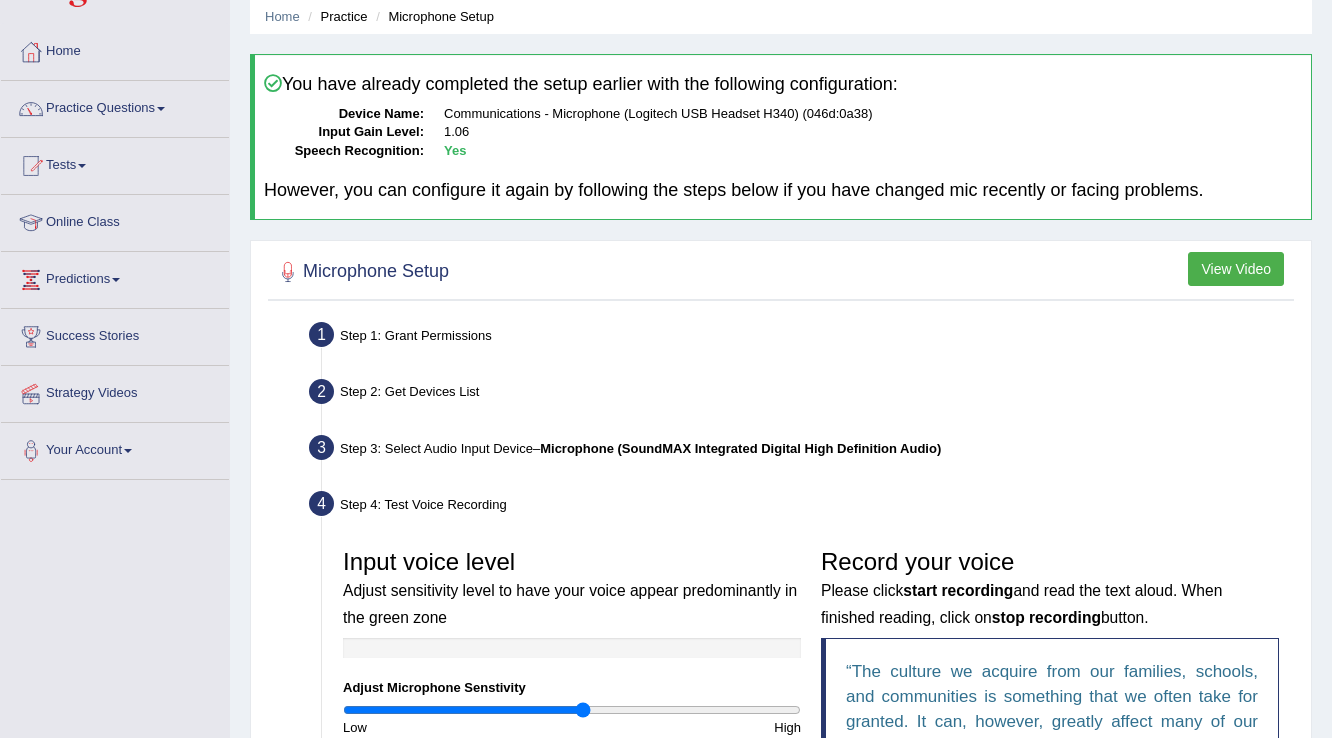 scroll, scrollTop: 80, scrollLeft: 0, axis: vertical 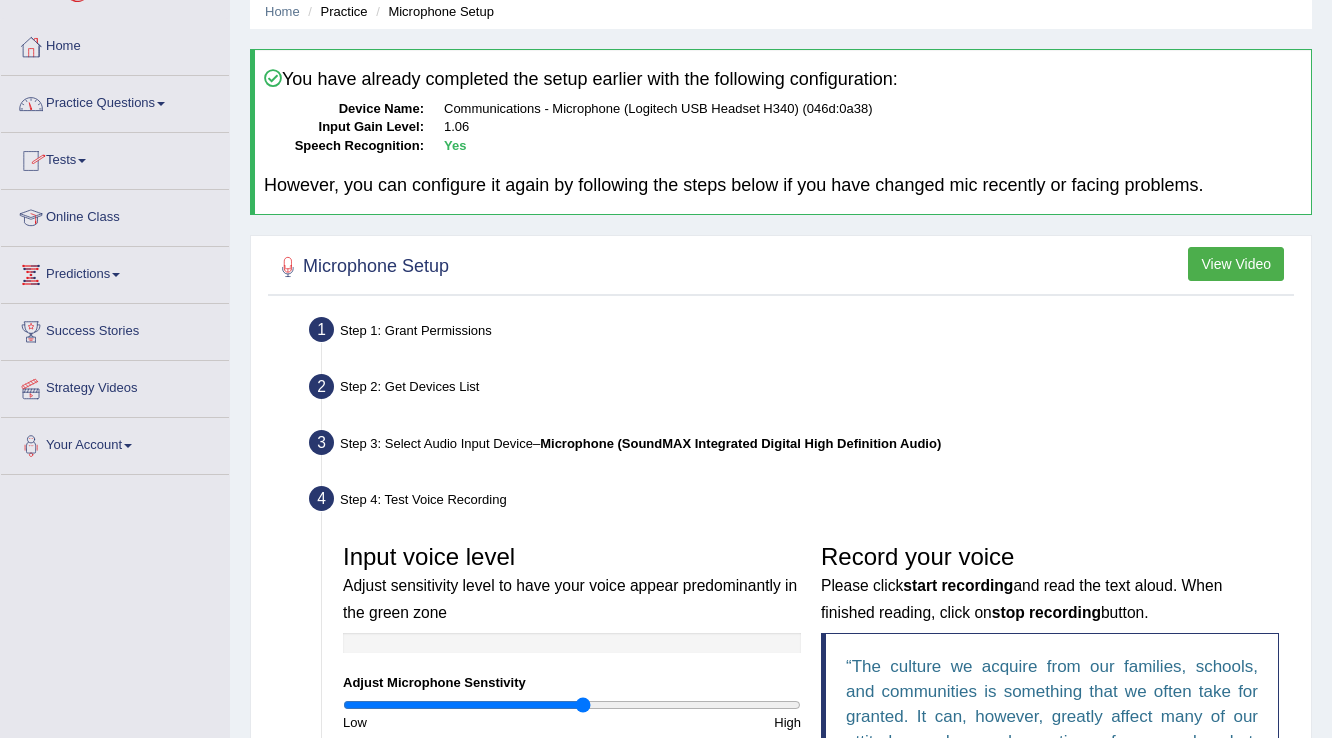 click at bounding box center (161, 104) 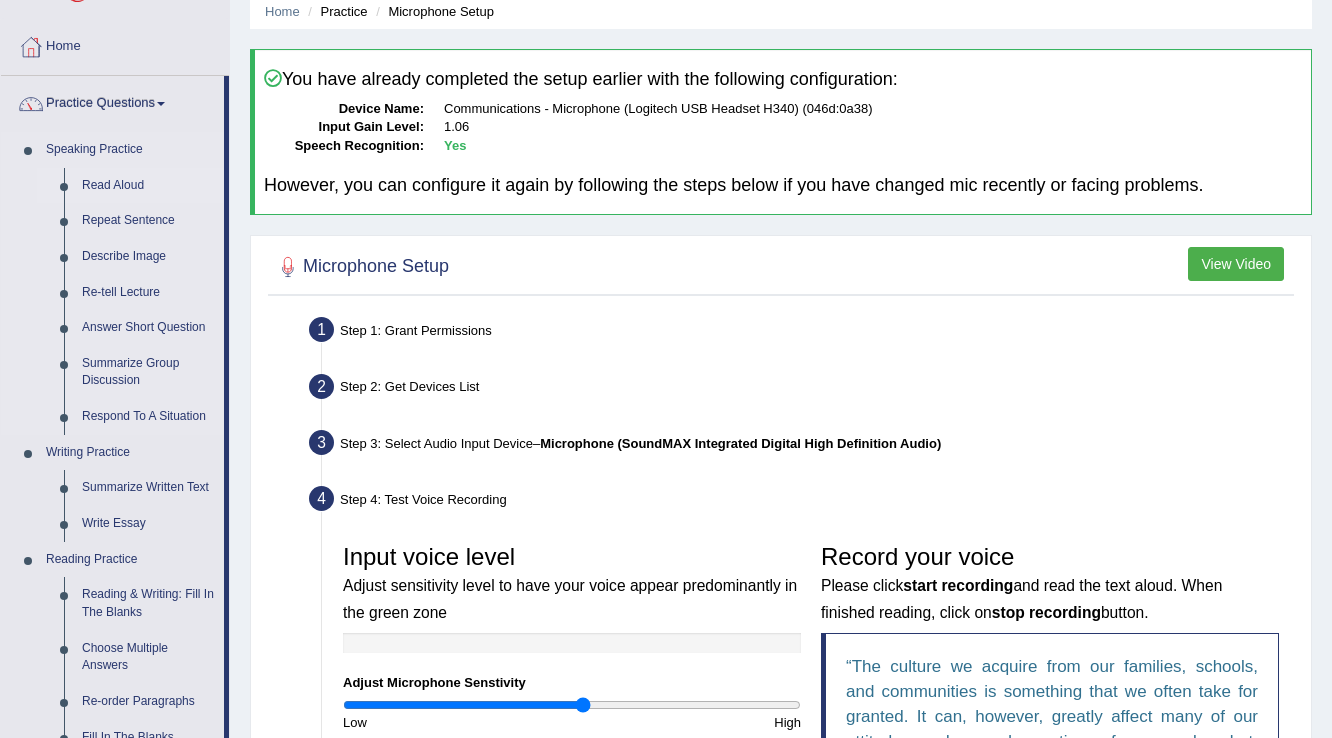 click on "Read Aloud" at bounding box center [148, 186] 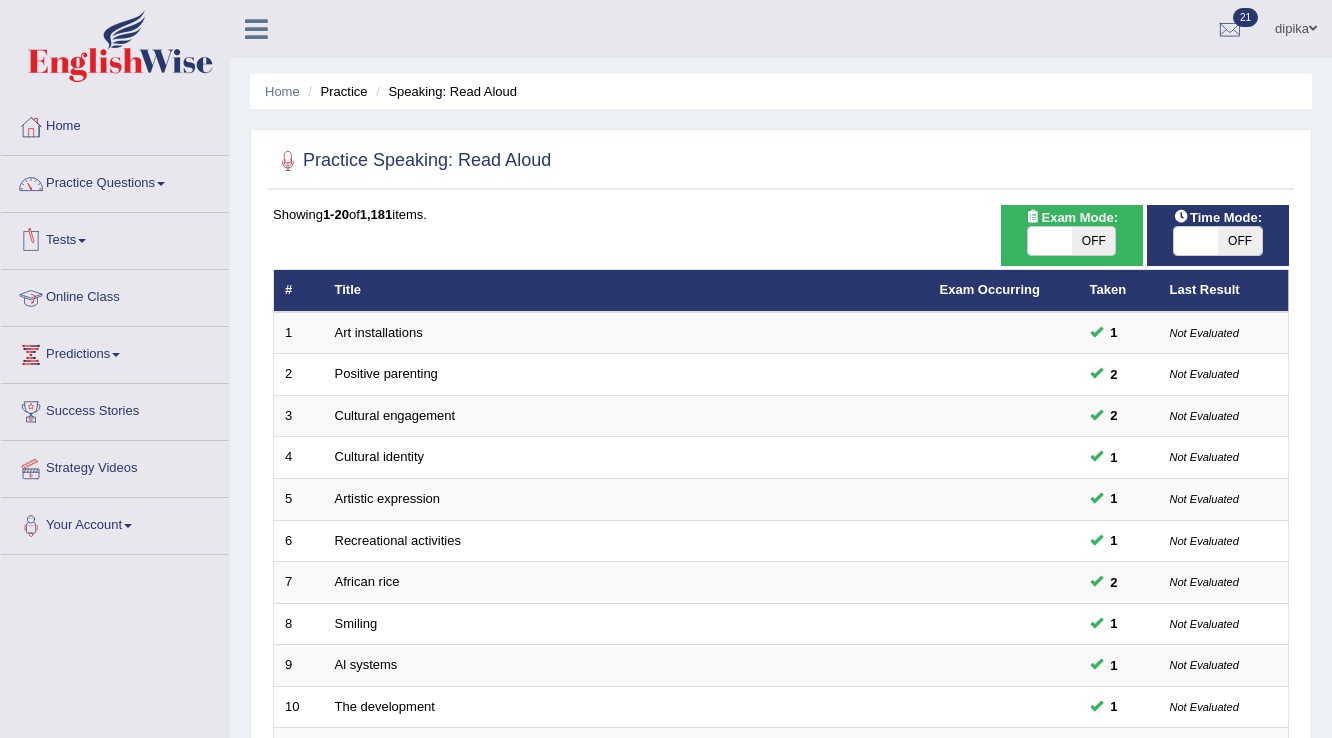 scroll, scrollTop: 0, scrollLeft: 0, axis: both 